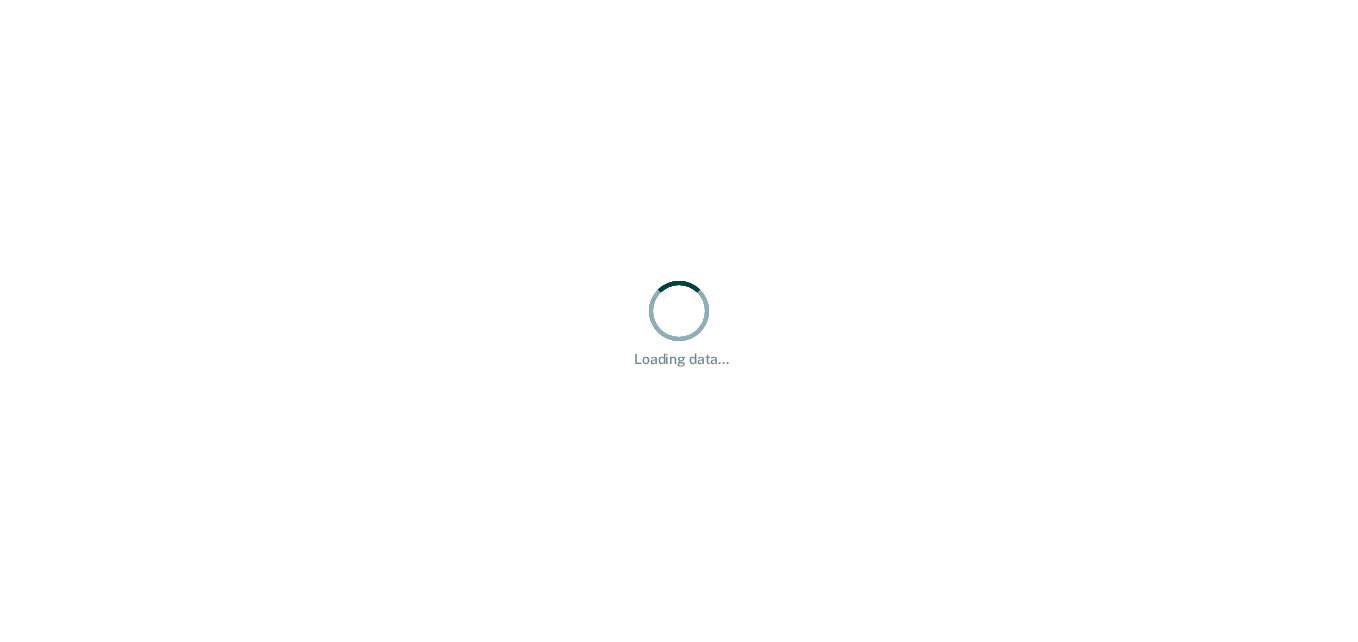 scroll, scrollTop: 0, scrollLeft: 0, axis: both 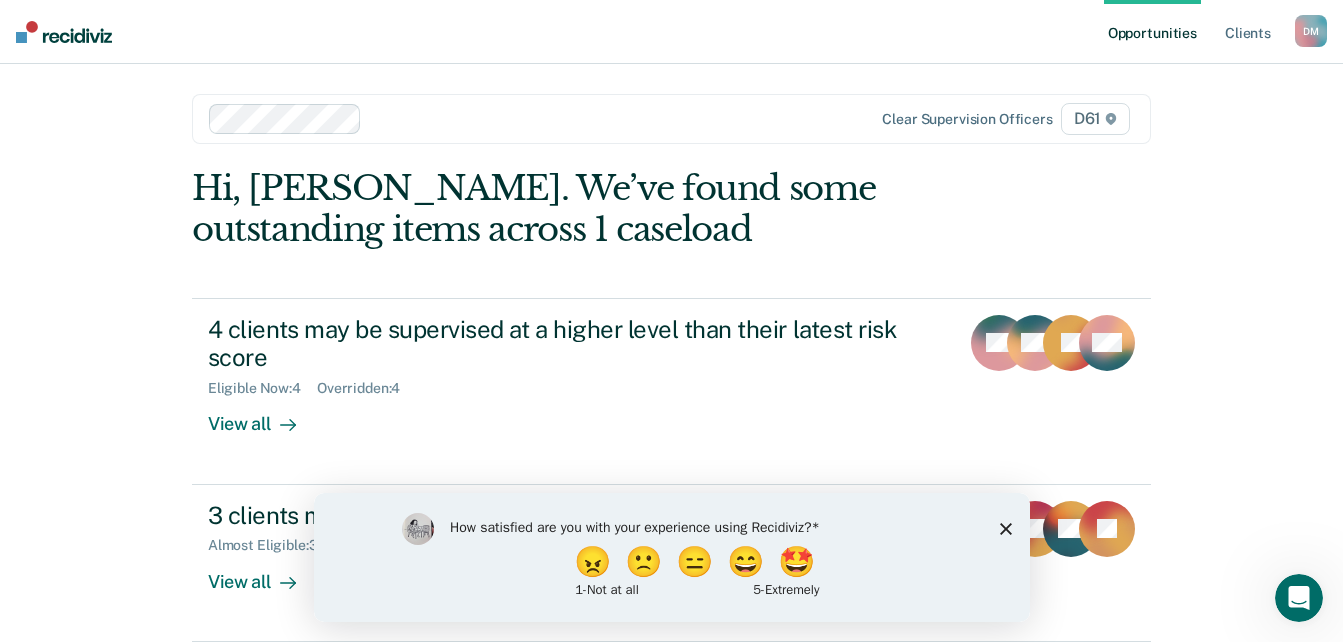 click on "Hi, [PERSON_NAME]. We’ve found some outstanding items across 1 caseload 4 clients may be supervised at a higher level than their latest risk score Eligible Now :  4 Overridden :  4 View all   BG HA JA PW 3 clients may be eligible for Compliant Reporting Almost Eligible :  3 View all   MD DR [PERSON_NAME]" at bounding box center (671, 405) 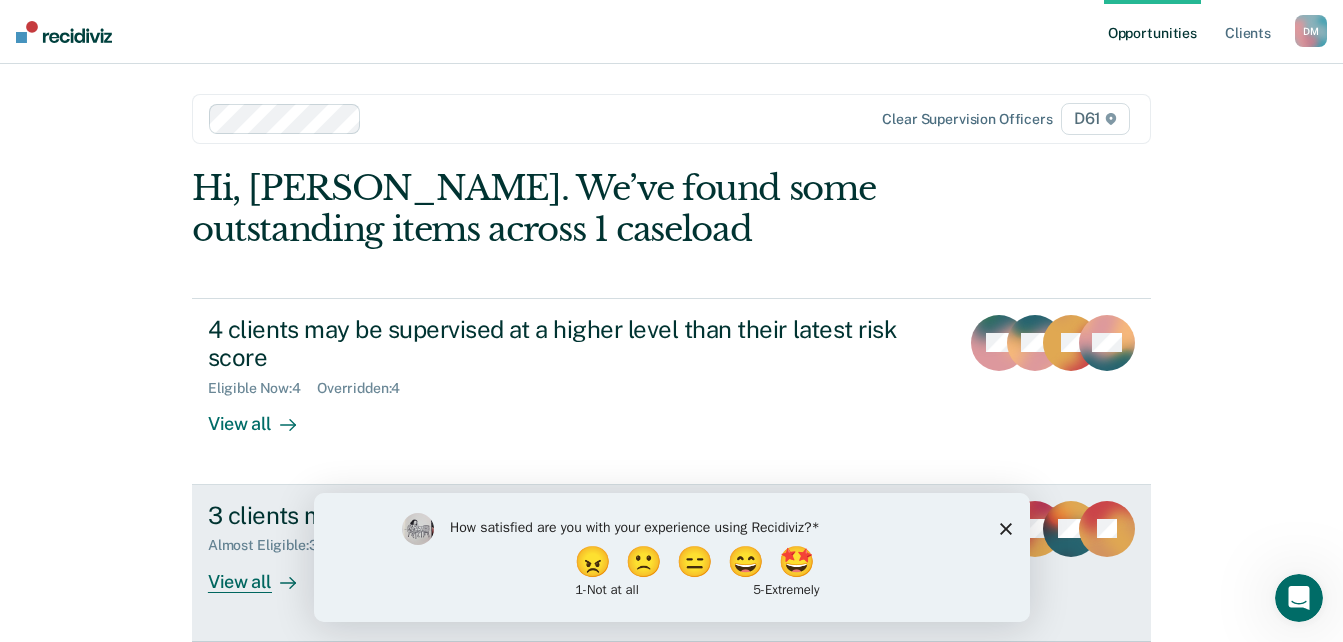 scroll, scrollTop: 0, scrollLeft: 0, axis: both 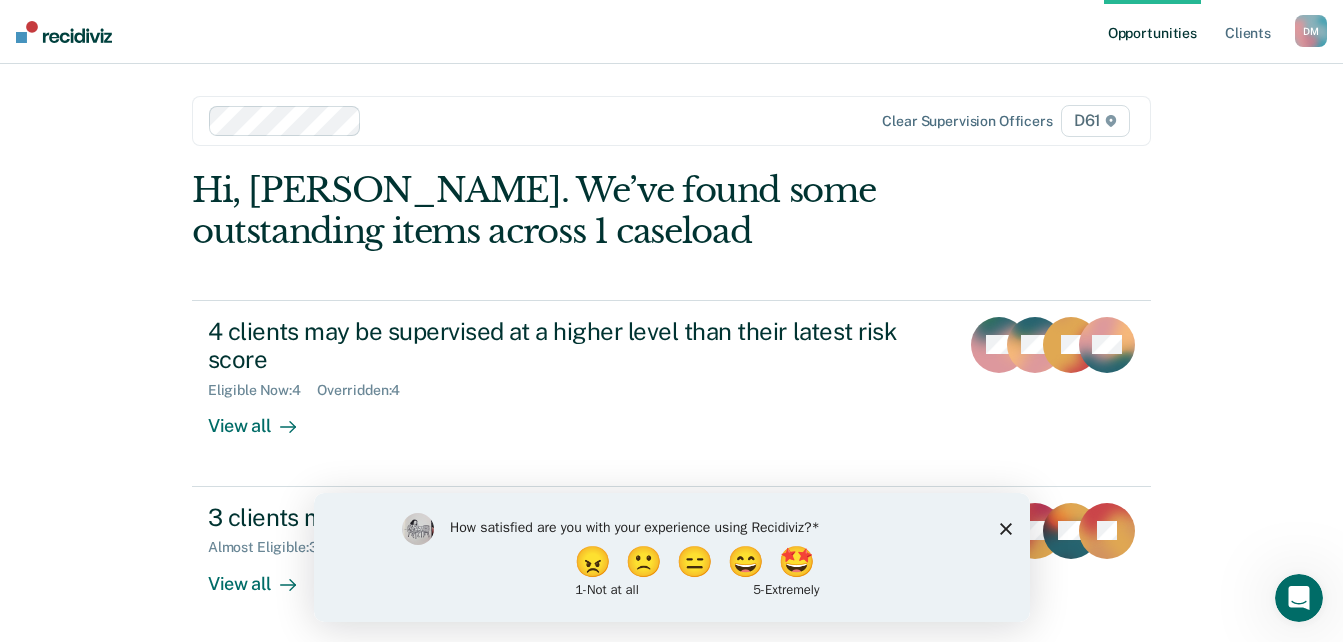 click 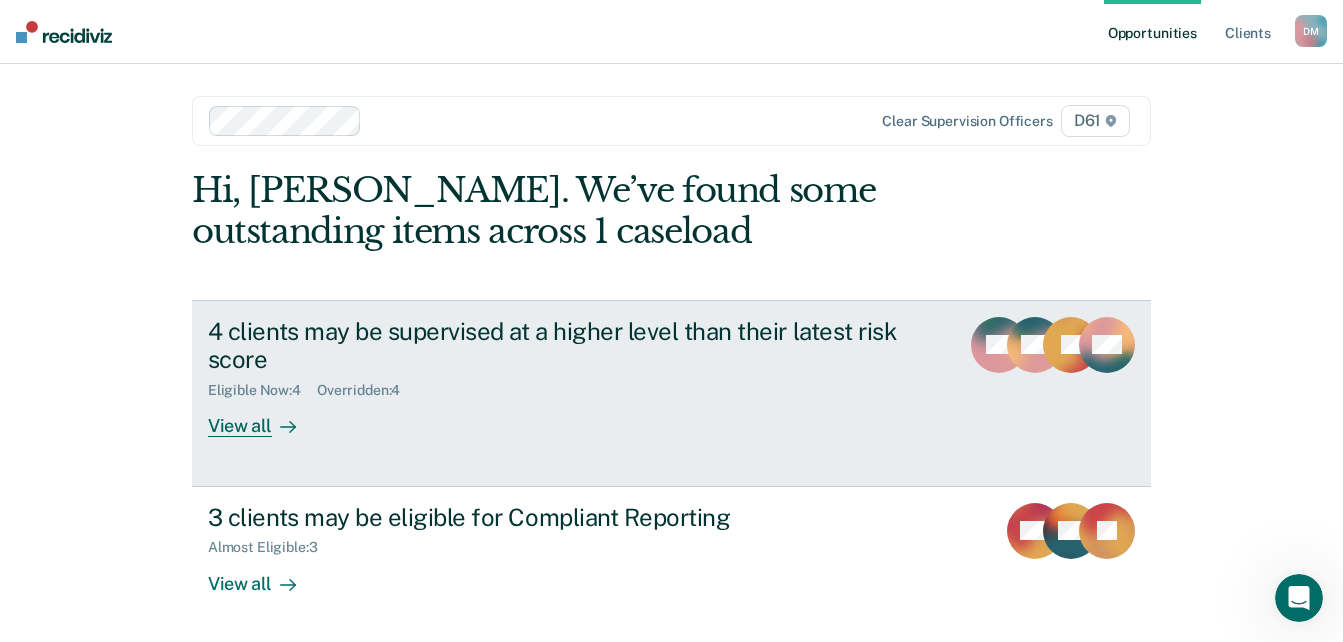 scroll, scrollTop: 2, scrollLeft: 0, axis: vertical 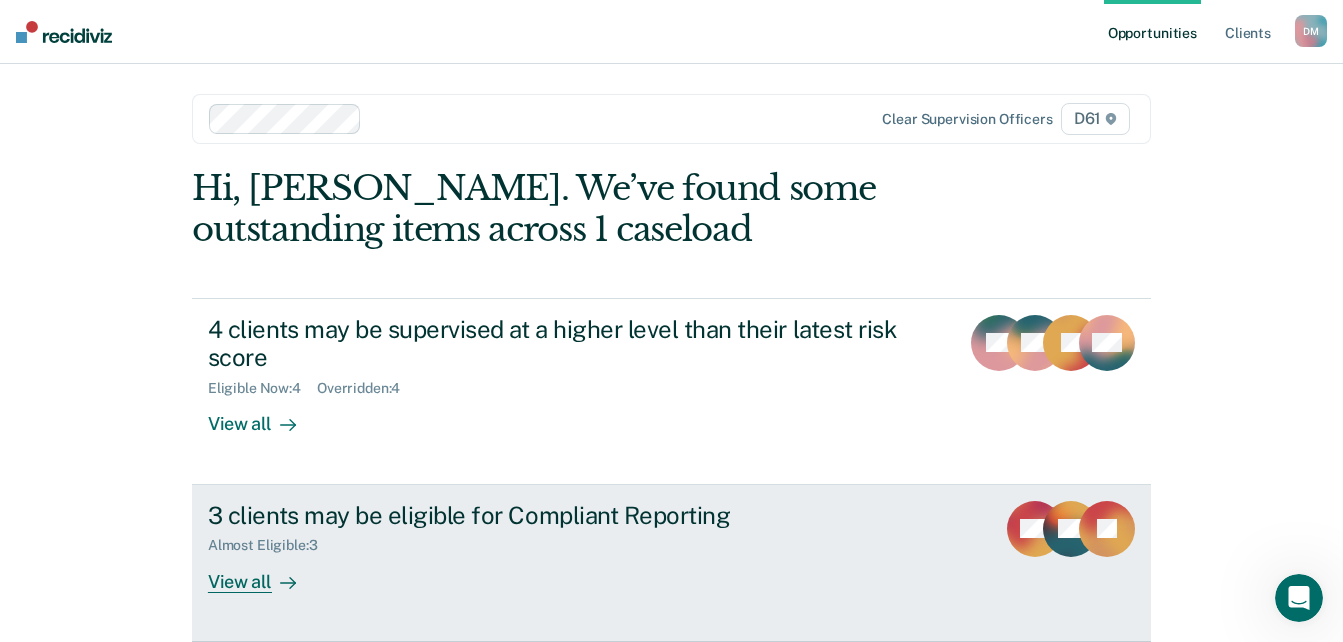 click 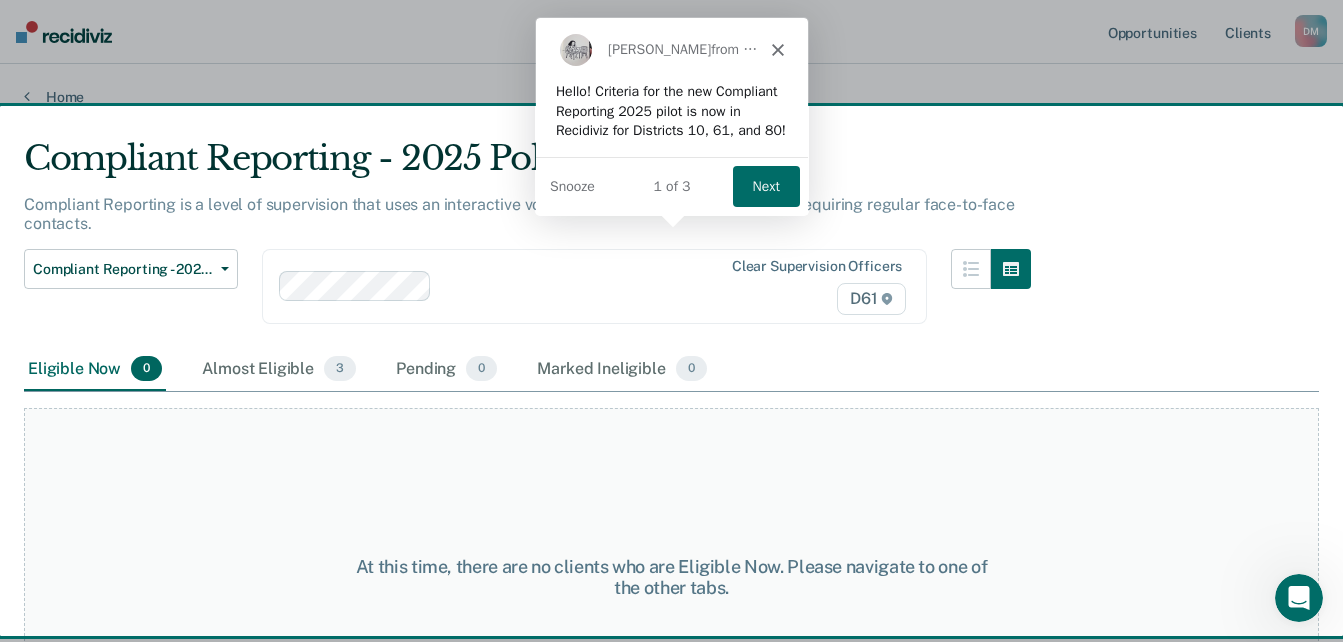 scroll, scrollTop: 0, scrollLeft: 0, axis: both 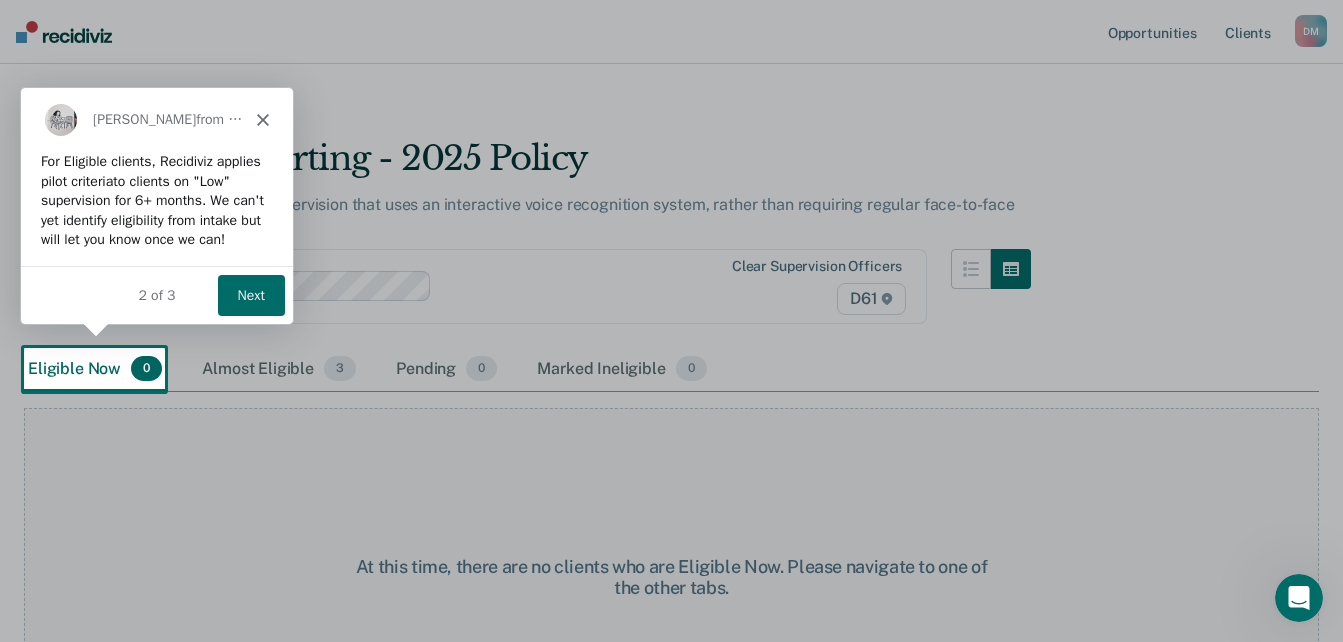 click on "Next" at bounding box center (250, 293) 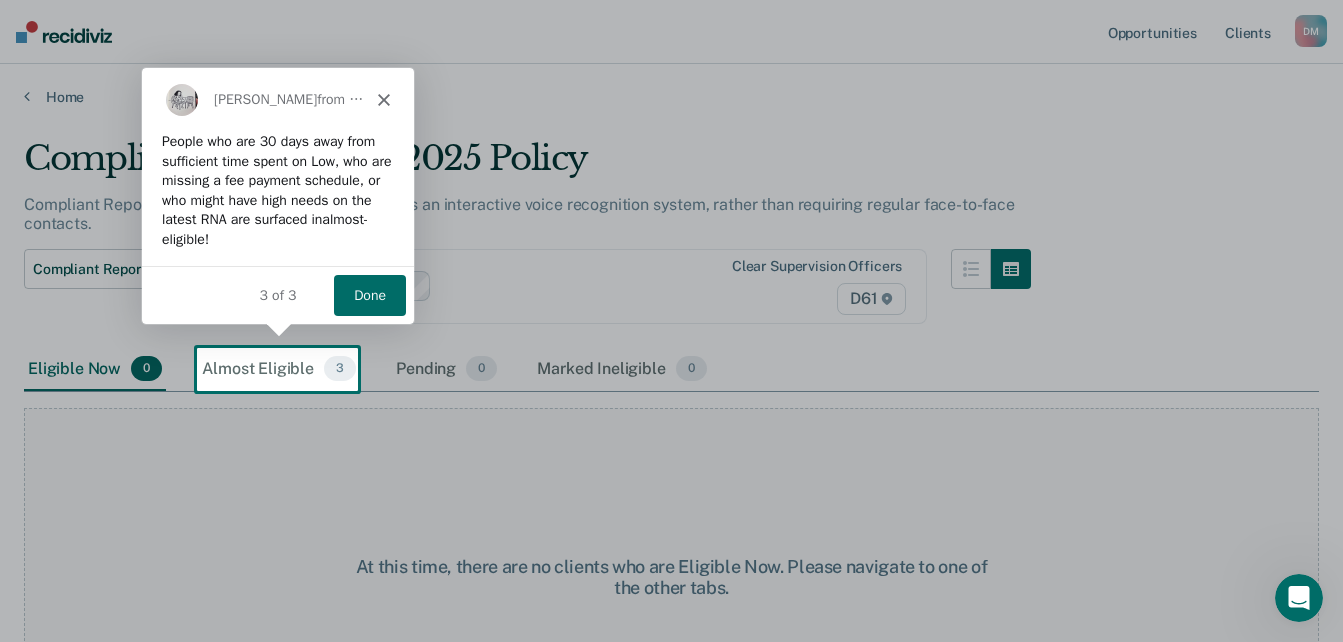 scroll, scrollTop: 0, scrollLeft: 0, axis: both 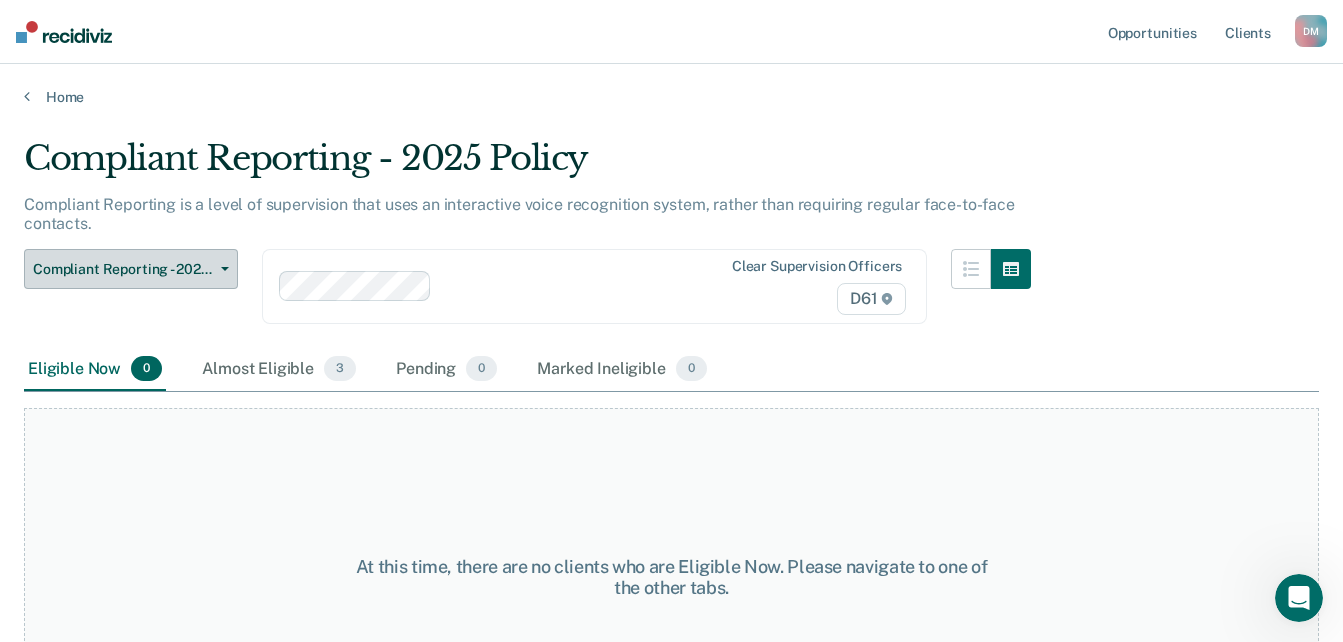 click on "Compliant Reporting - 2025 Policy" at bounding box center [131, 269] 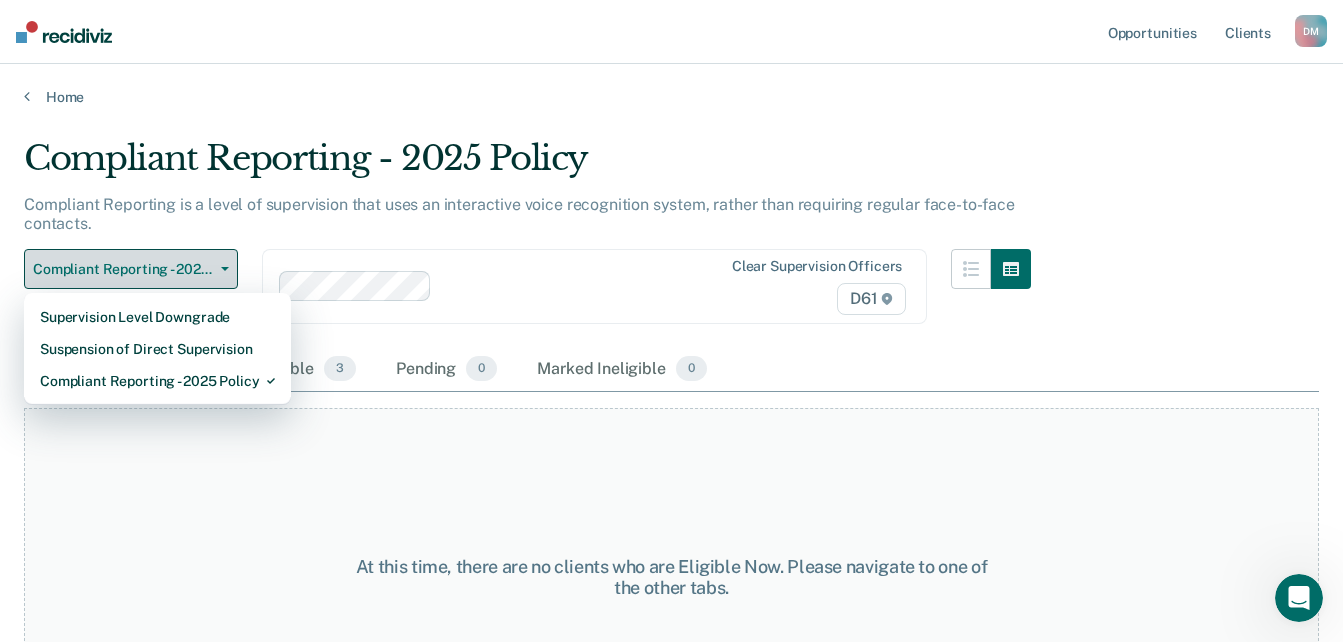 click on "Compliant Reporting - 2025 Policy" at bounding box center [131, 269] 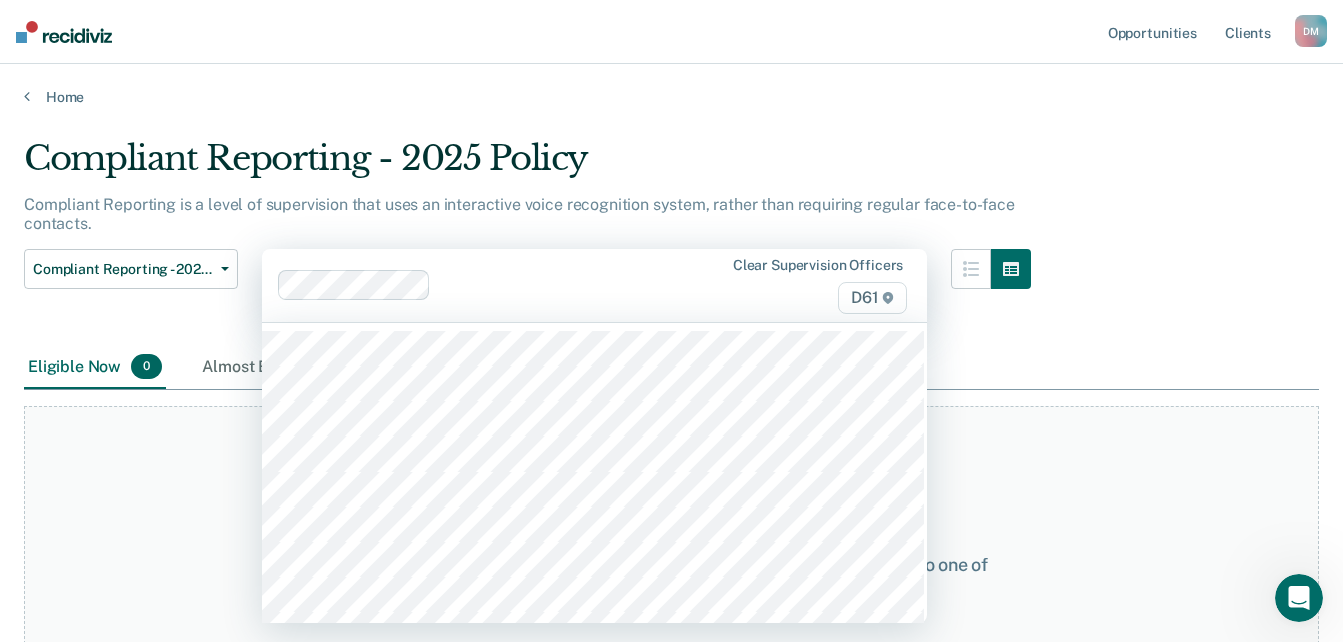 click at bounding box center [579, 285] 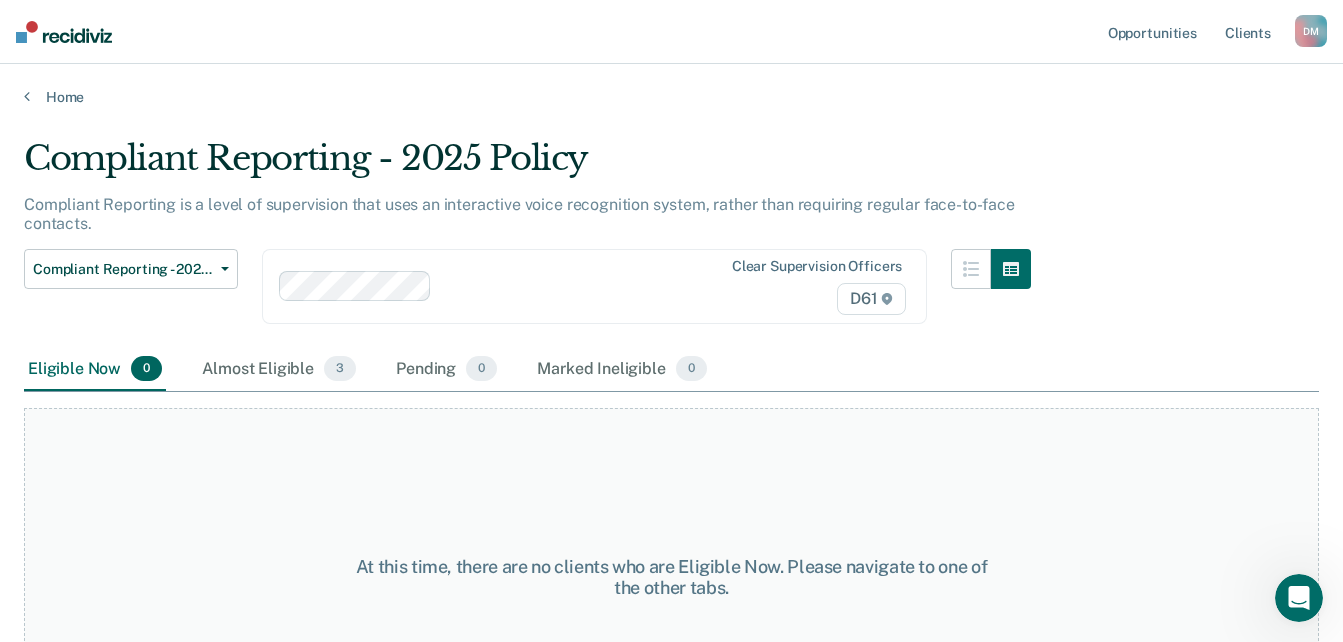 click on "Eligible Now 0 Almost Eligible 3 Pending 0 Marked Ineligible 0" at bounding box center [671, 370] 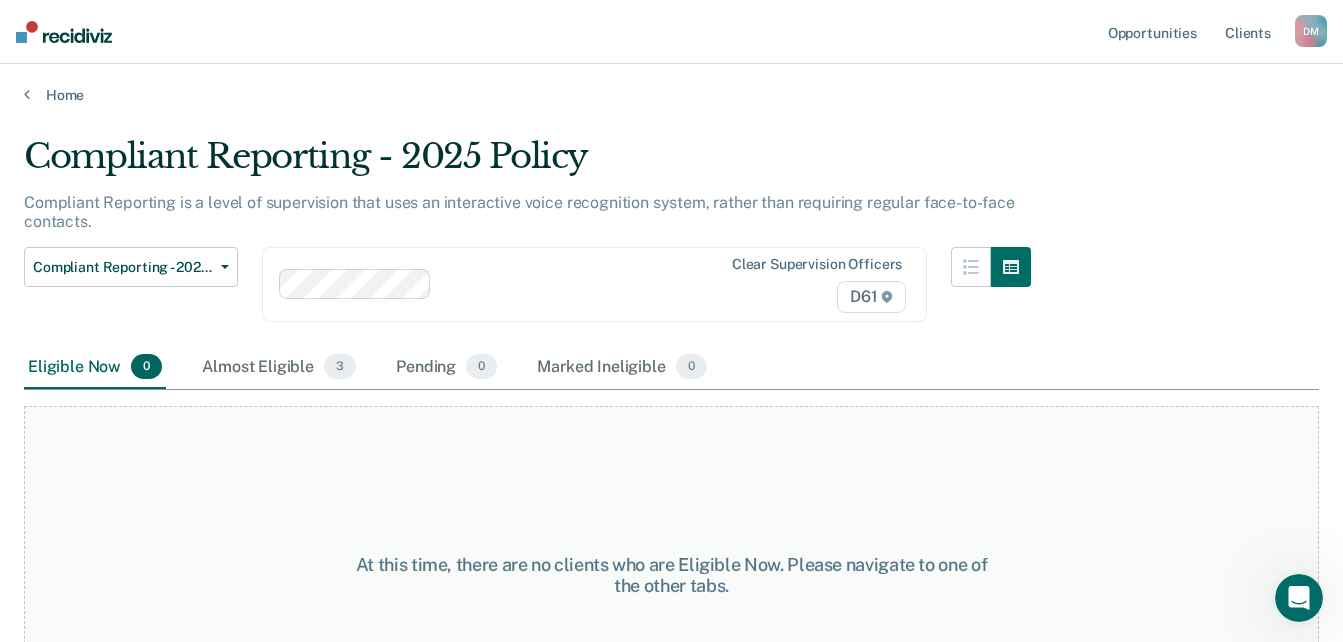scroll, scrollTop: 0, scrollLeft: 0, axis: both 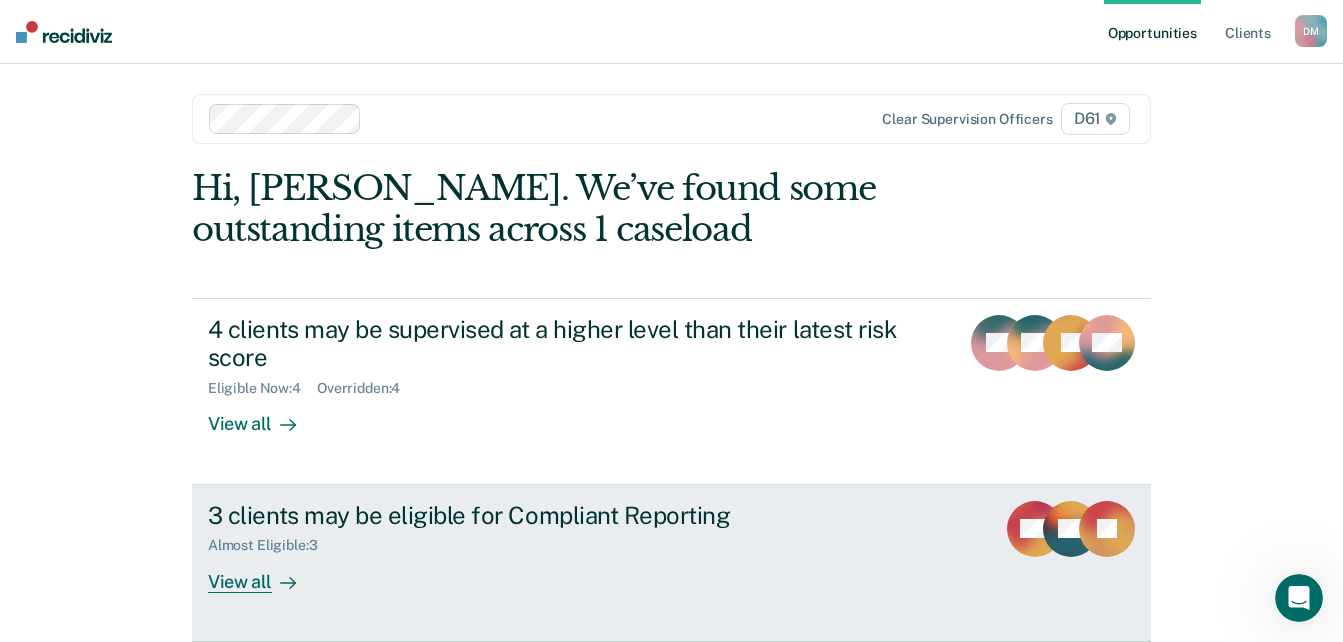 click on "3 clients may be eligible for Compliant Reporting" at bounding box center [559, 515] 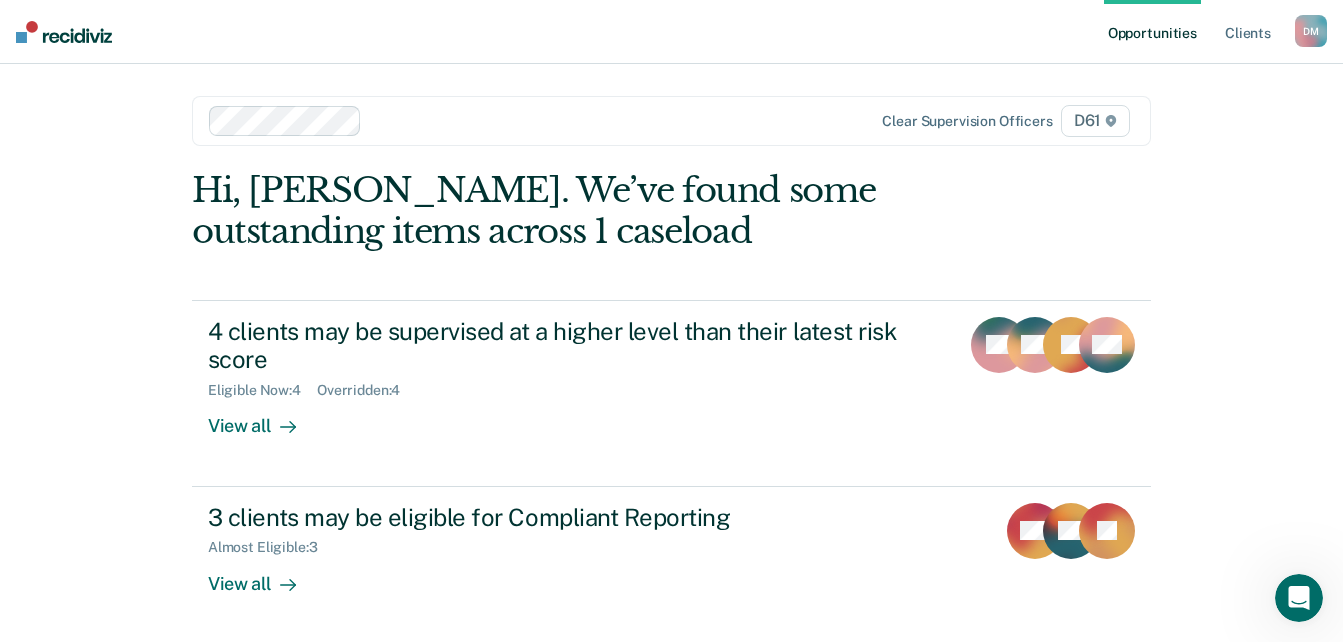 scroll, scrollTop: 2, scrollLeft: 0, axis: vertical 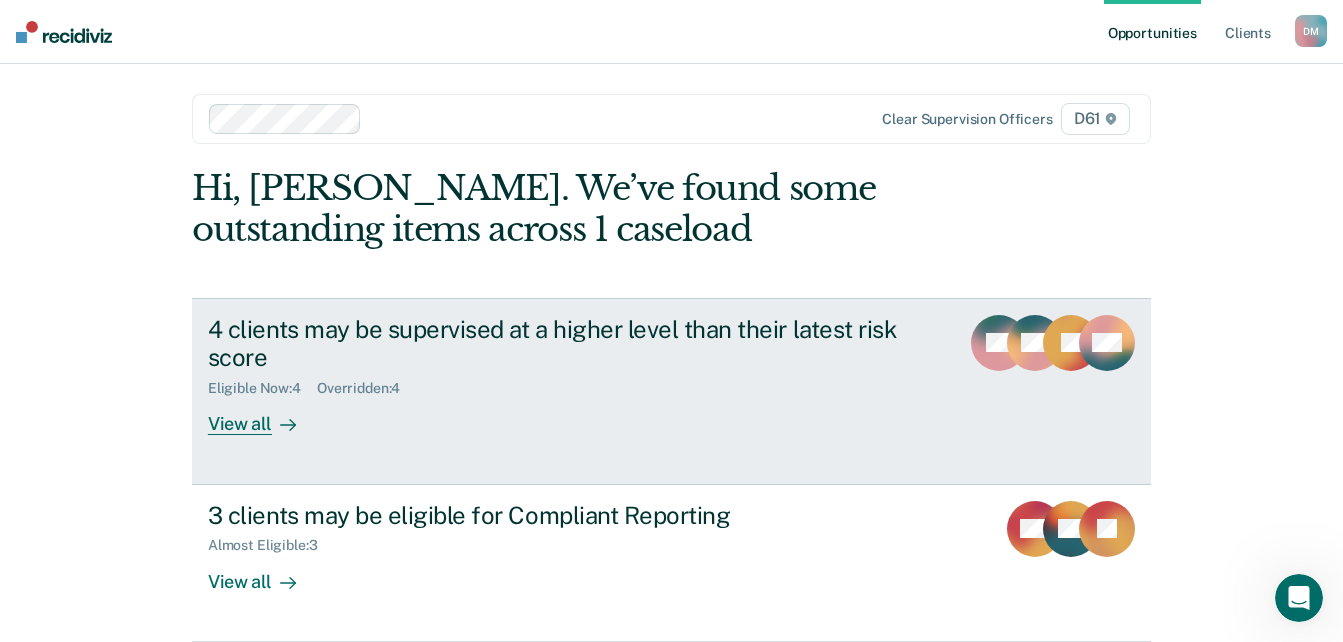 click on "4 clients may be supervised at a higher level than their latest risk score" at bounding box center (559, 344) 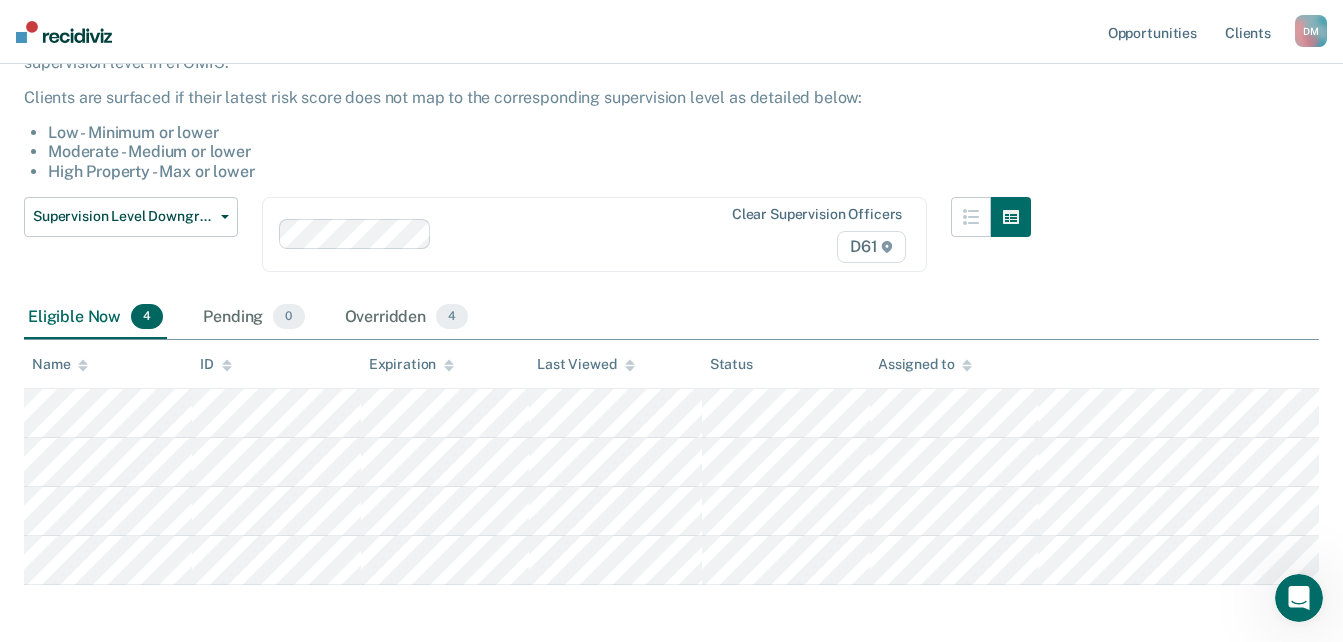scroll, scrollTop: 200, scrollLeft: 0, axis: vertical 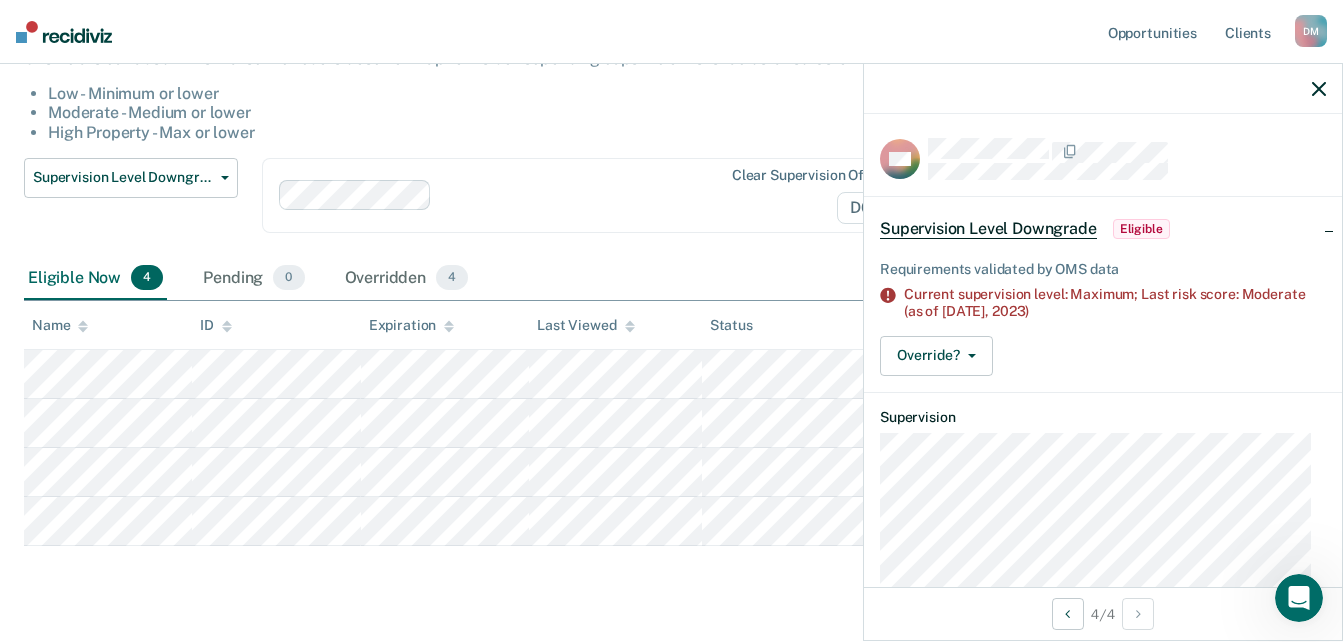 click on "Eligible Now 4 Pending 0 Overridden 4" at bounding box center [671, 279] 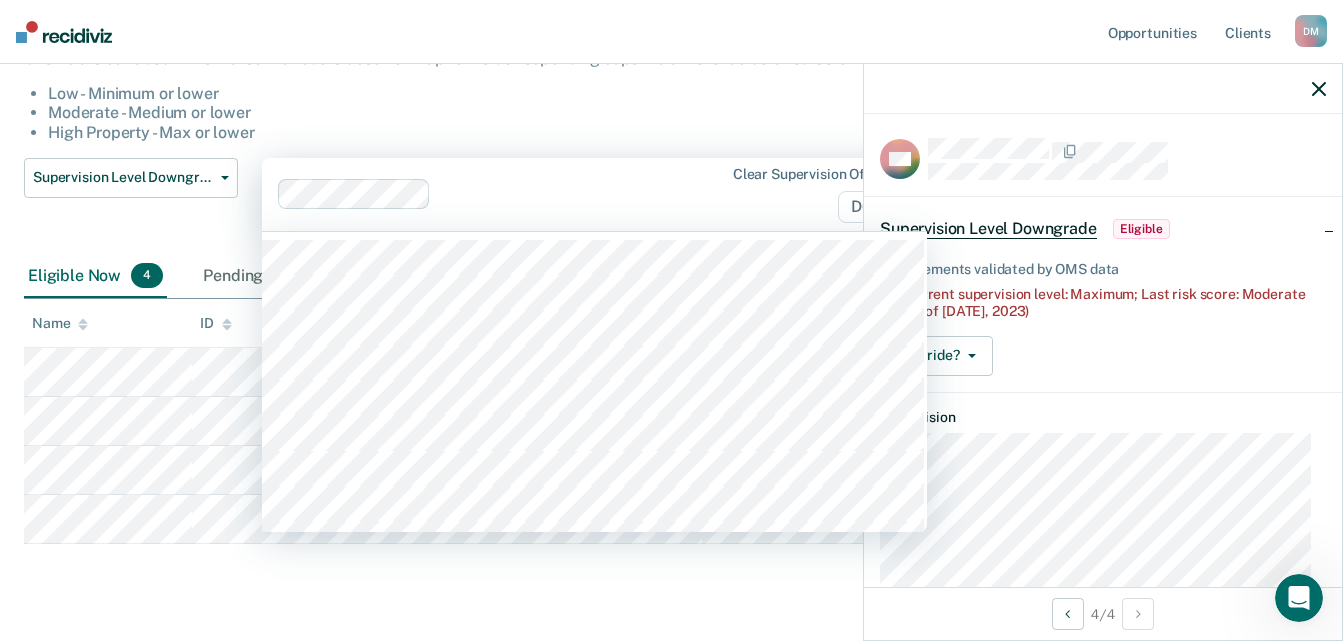 click at bounding box center (499, 194) 